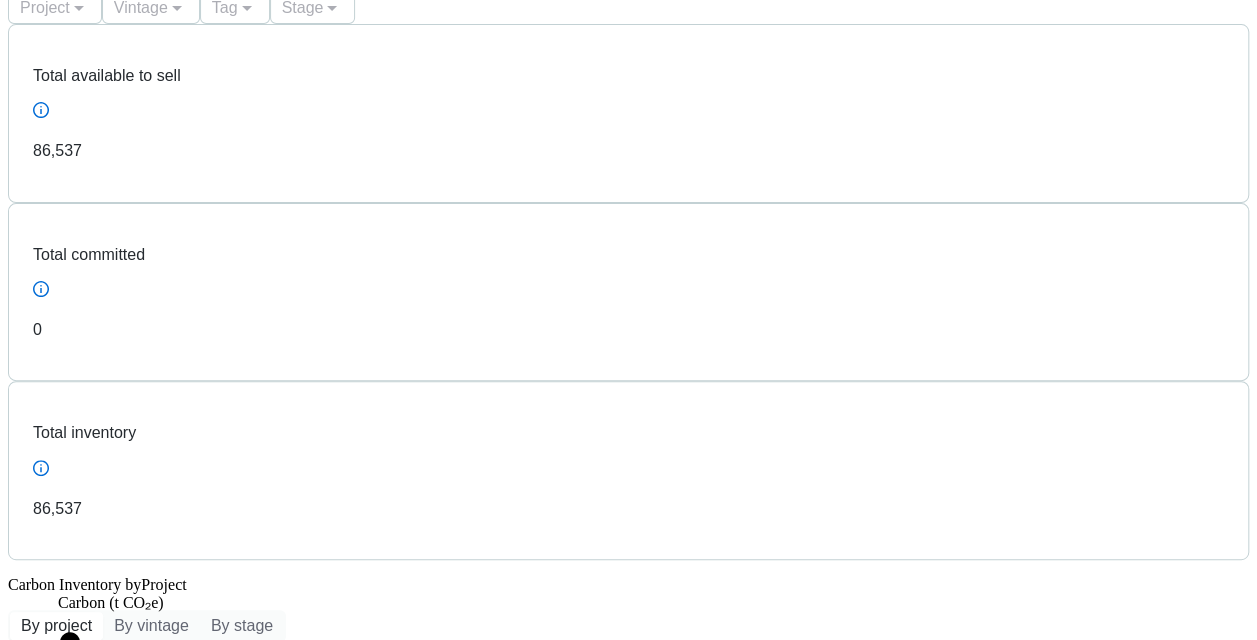 scroll, scrollTop: 110, scrollLeft: 0, axis: vertical 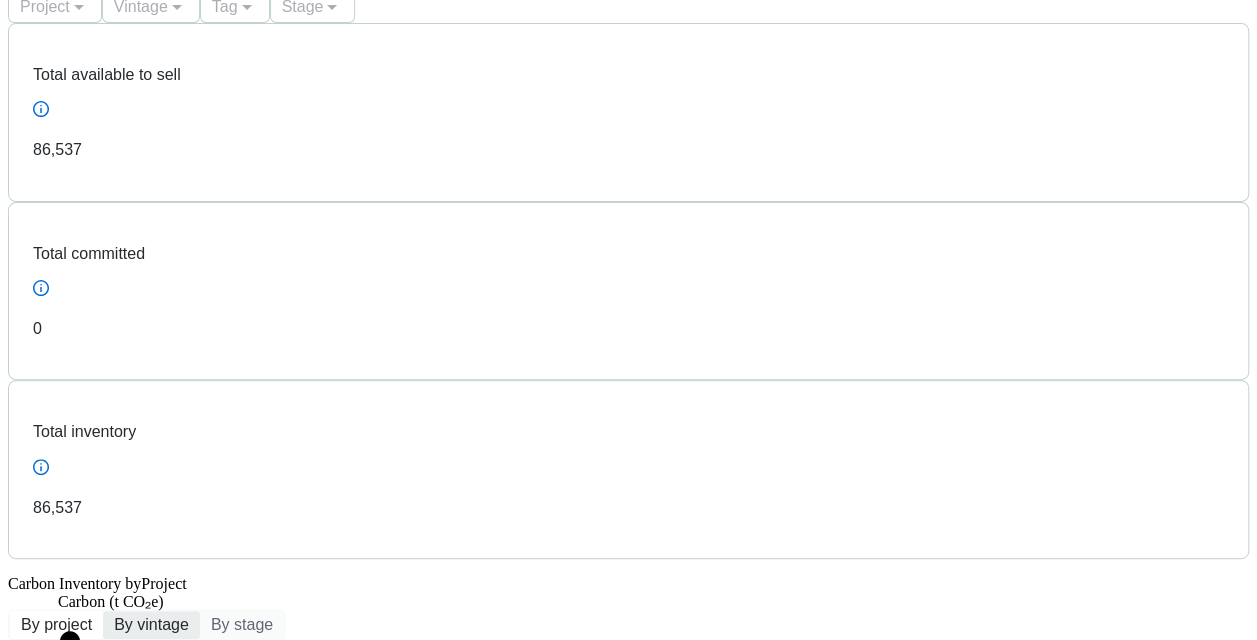 click on "By vintage" at bounding box center (56, 625) 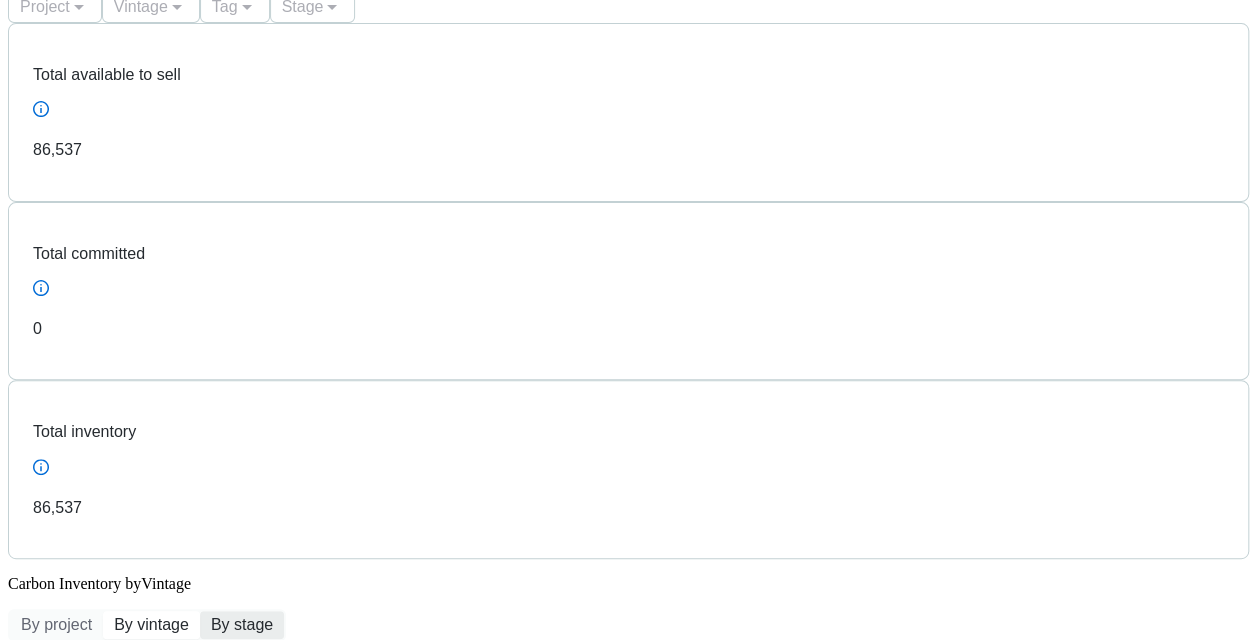 click on "By stage" at bounding box center [56, 625] 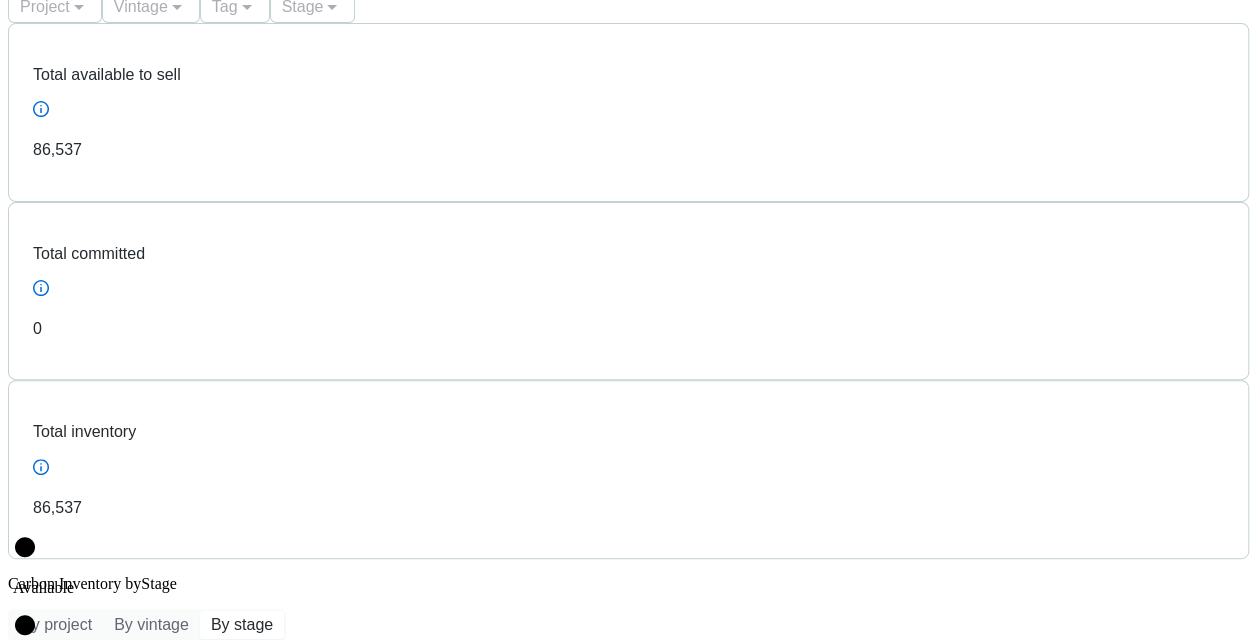 click on "Inventory" at bounding box center [63, 1143] 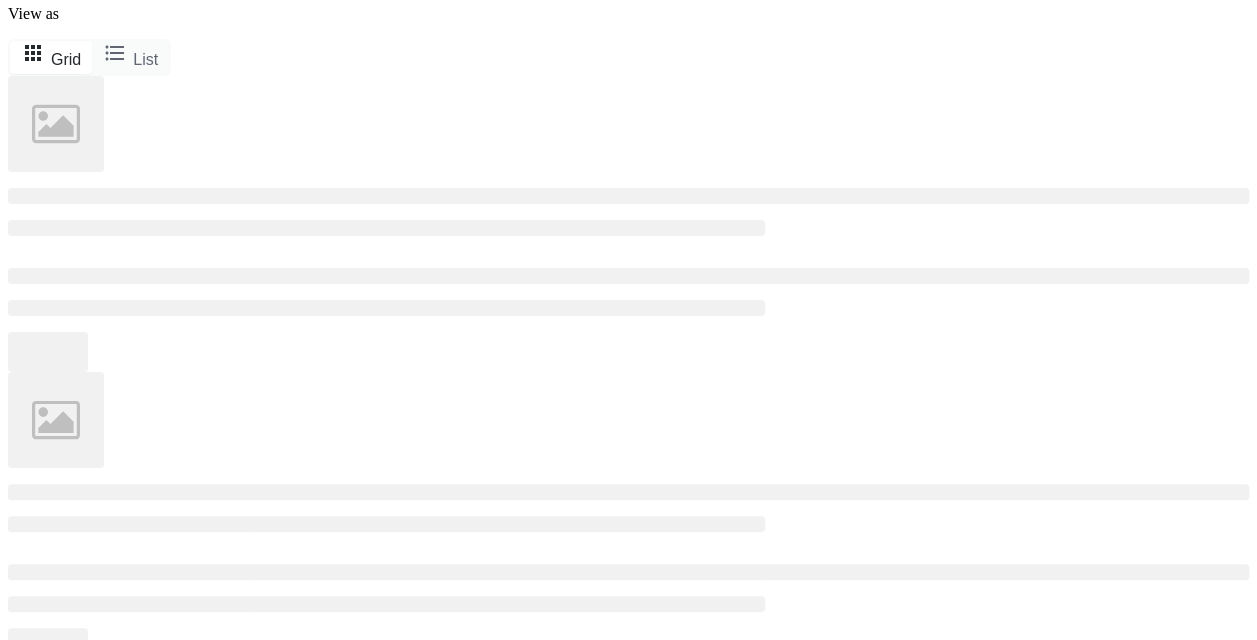 scroll, scrollTop: 0, scrollLeft: 0, axis: both 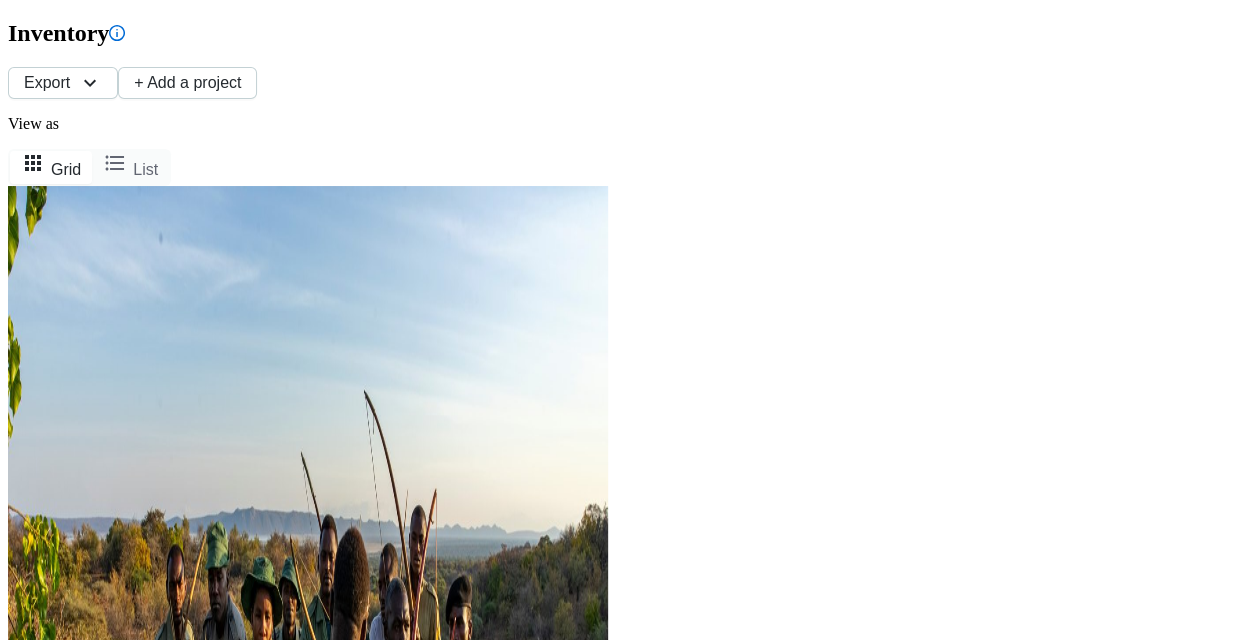click on "[PROJECT NAME]" at bounding box center (628, 1233) 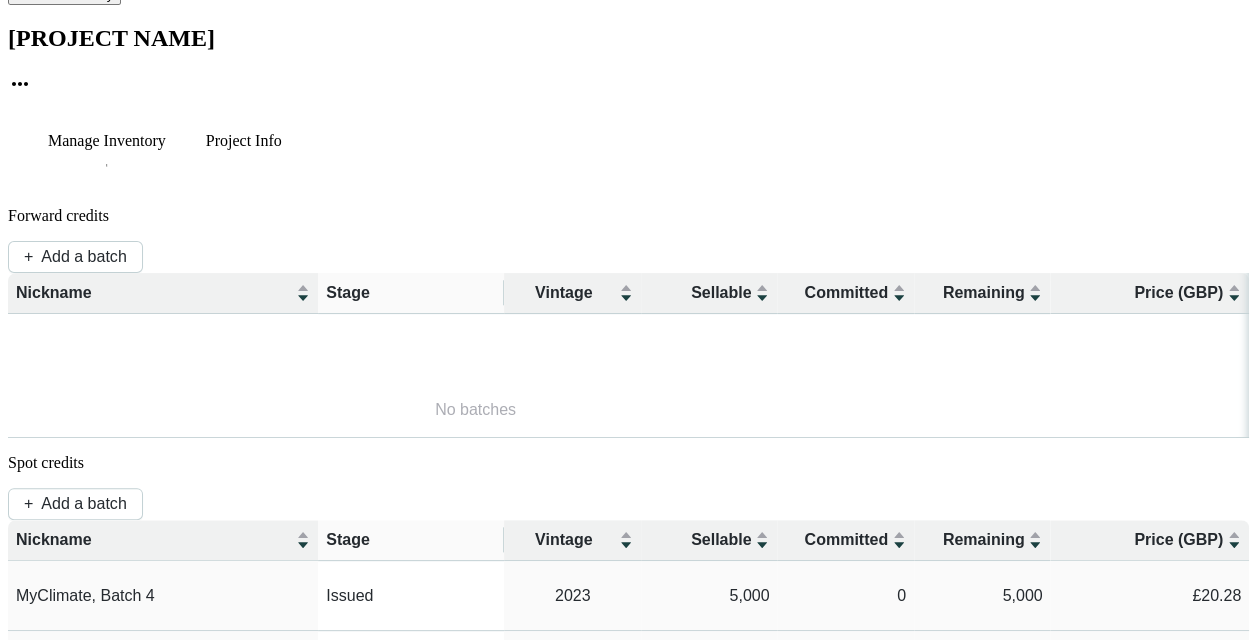 scroll, scrollTop: 34, scrollLeft: 0, axis: vertical 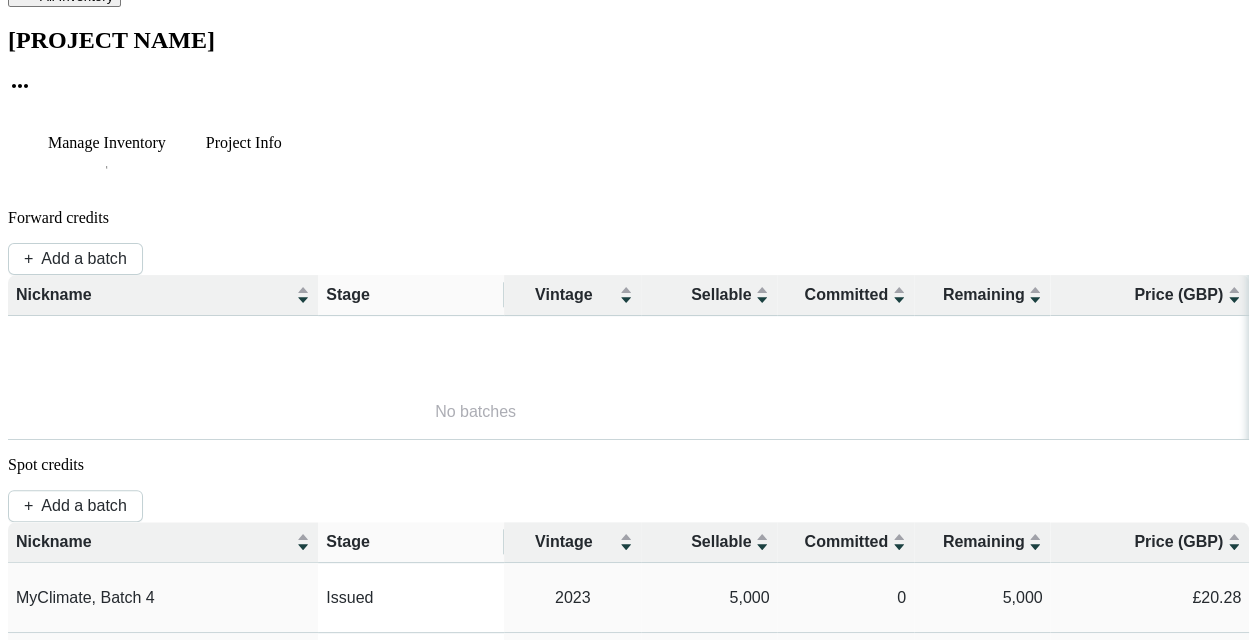 click on "Project Info" at bounding box center (107, 143) 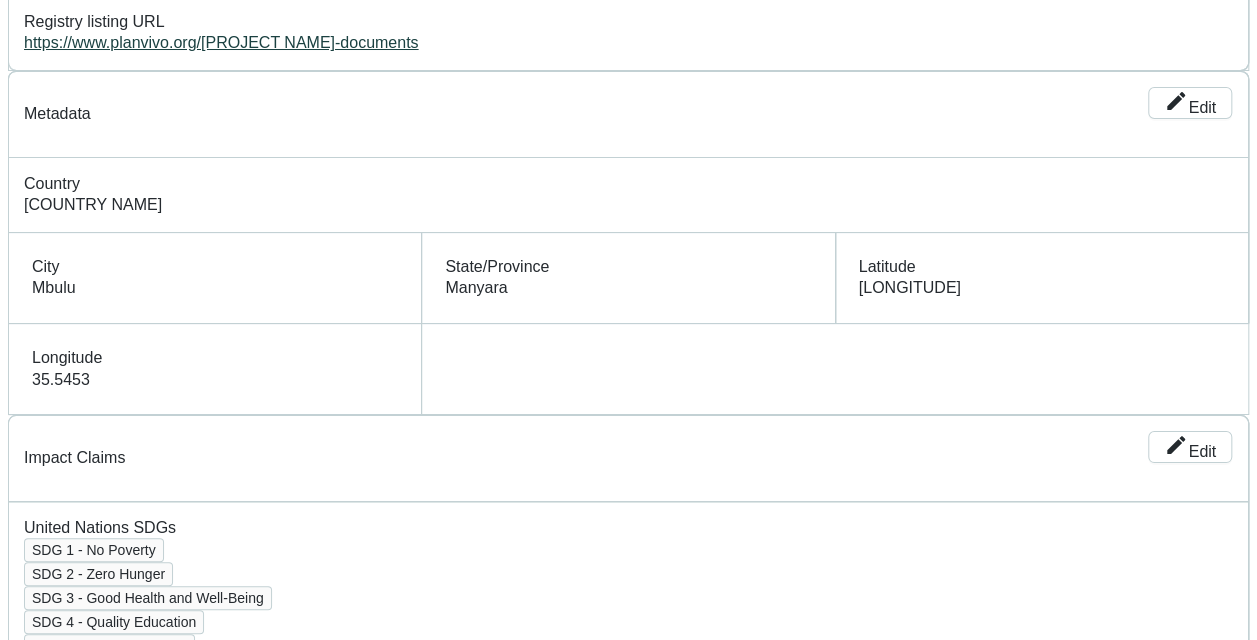 scroll, scrollTop: 717, scrollLeft: 0, axis: vertical 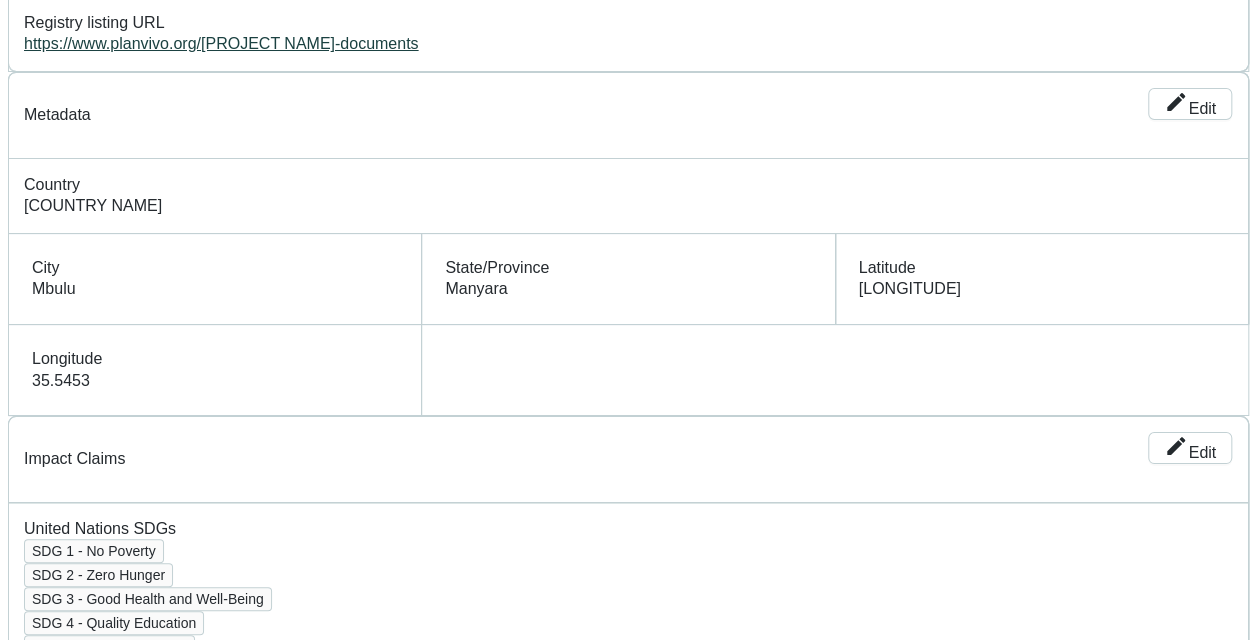 click on "Sales" at bounding box center (25, 1803) 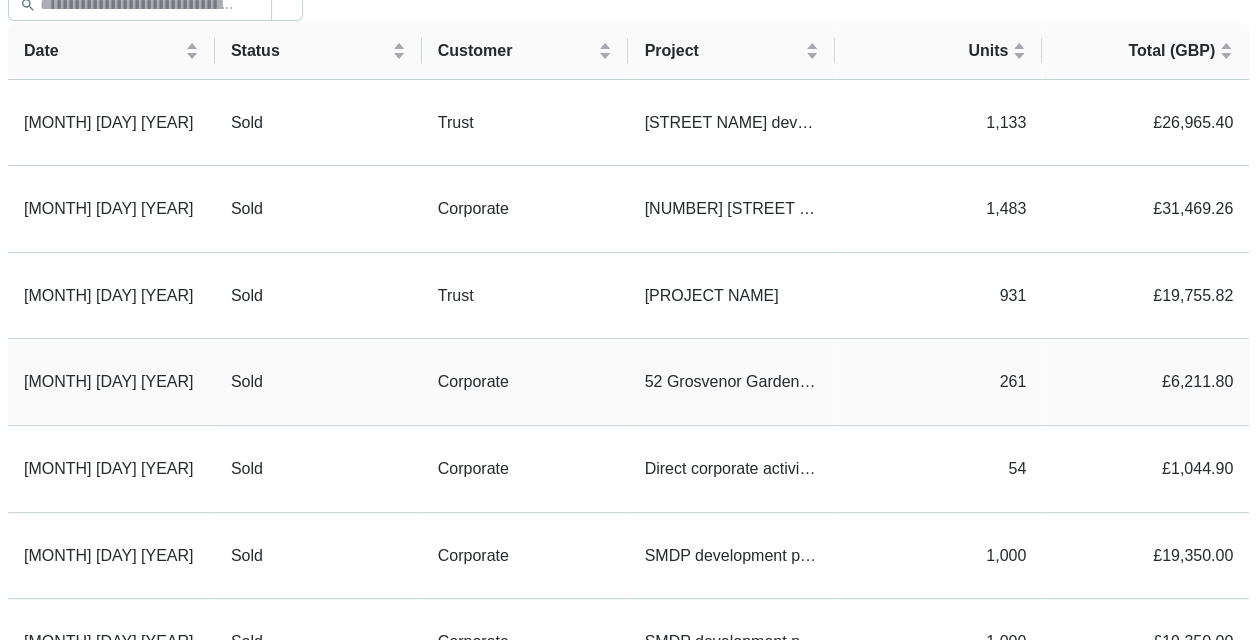 scroll, scrollTop: 108, scrollLeft: 0, axis: vertical 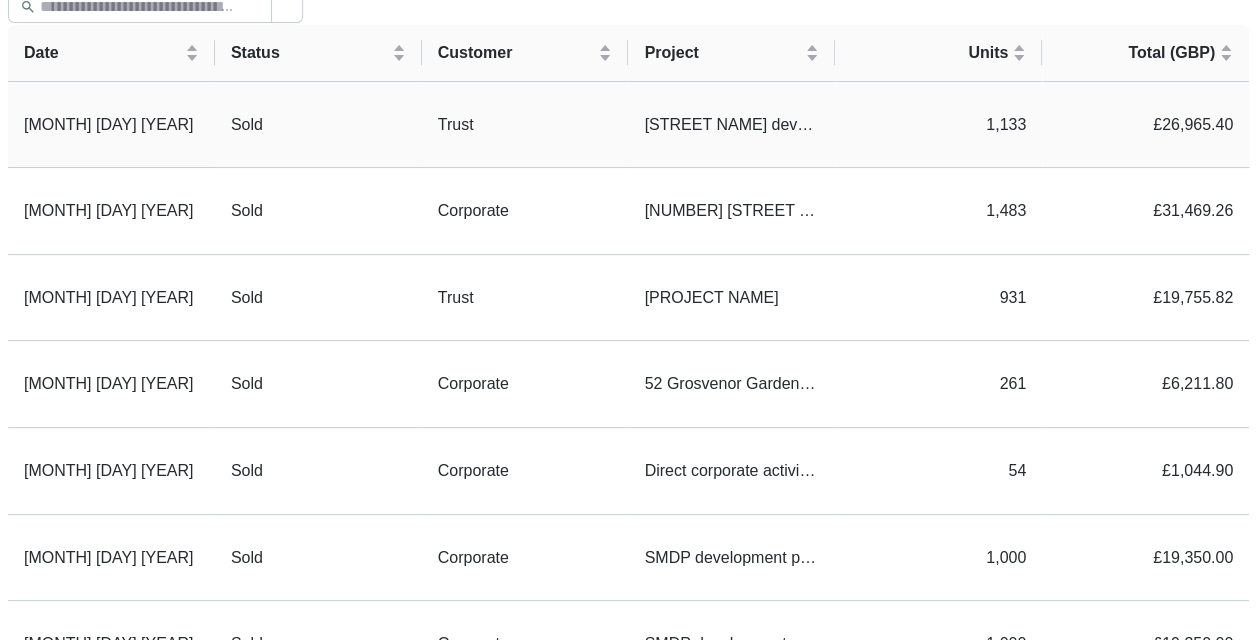 click on "[MONTH] [DAY] [YEAR]" at bounding box center [111, 125] 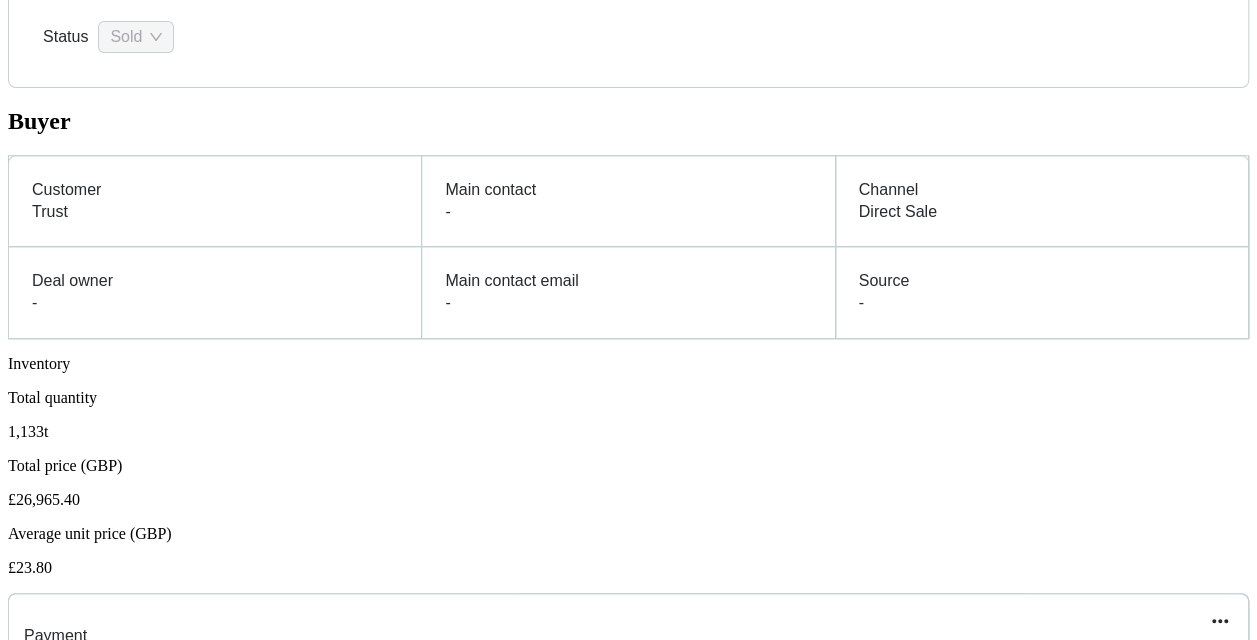 scroll, scrollTop: 370, scrollLeft: 0, axis: vertical 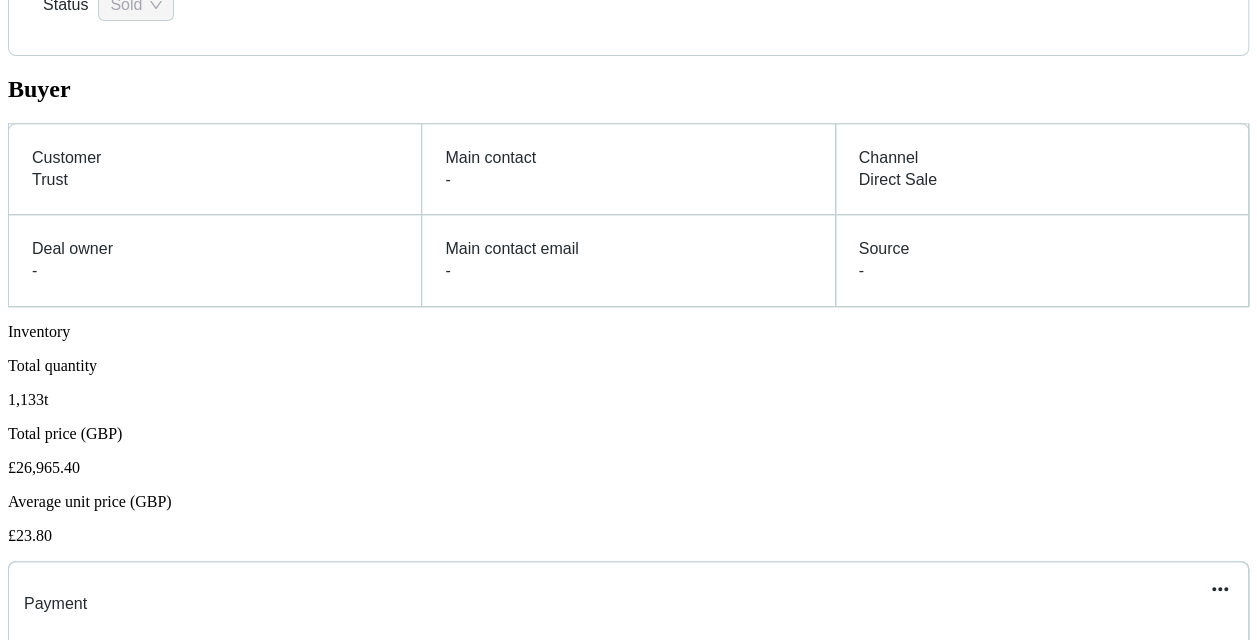 click at bounding box center [214, 1053] 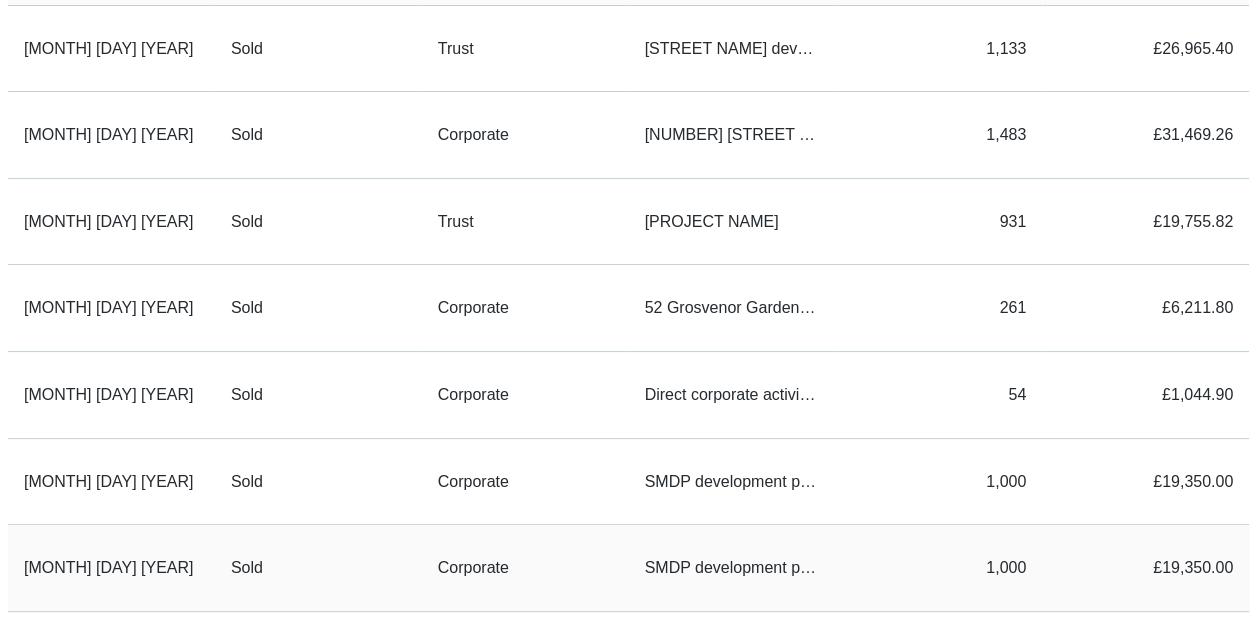 scroll, scrollTop: 217, scrollLeft: 0, axis: vertical 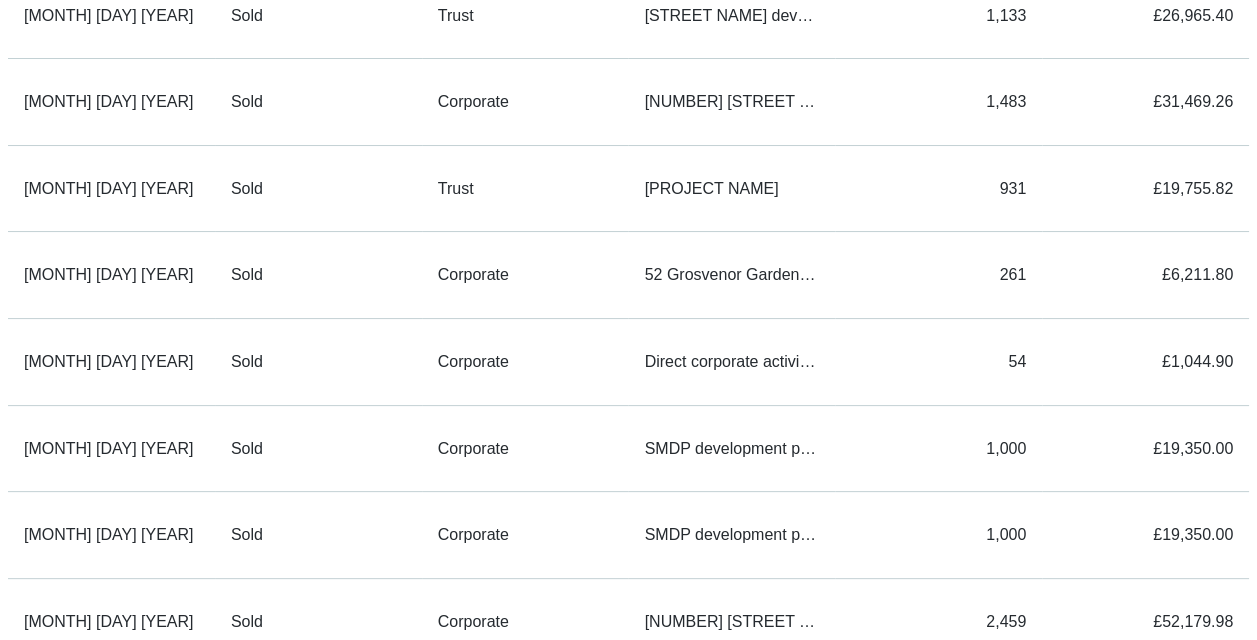 click on "2" at bounding box center [104, 855] 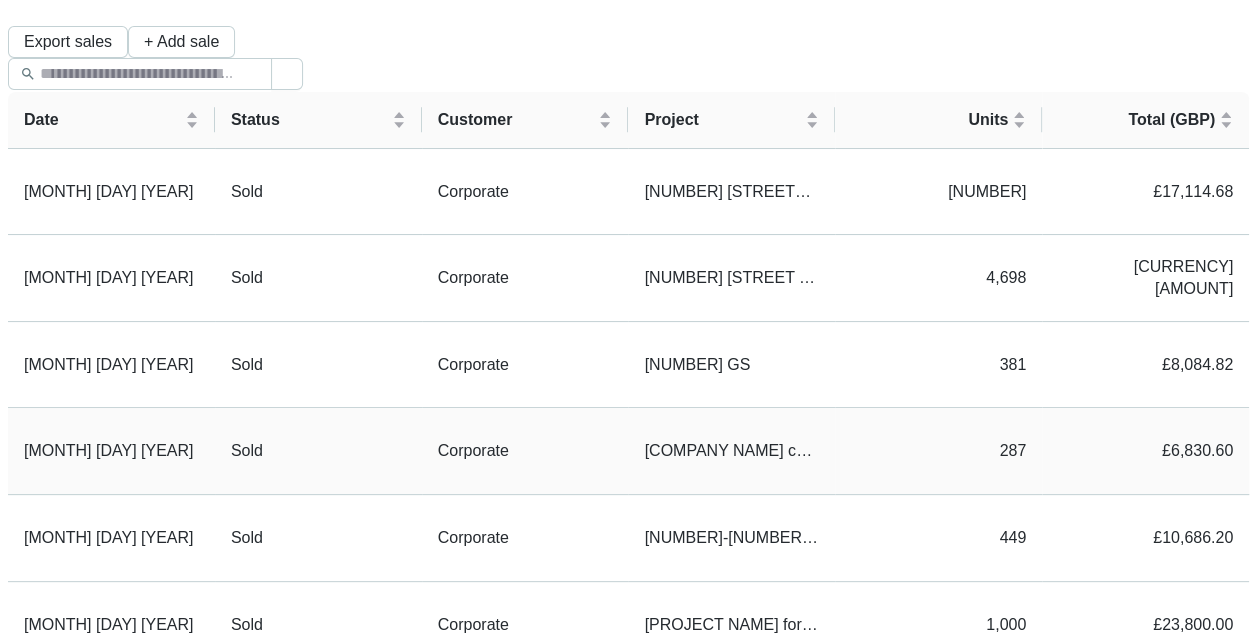 scroll, scrollTop: 25, scrollLeft: 0, axis: vertical 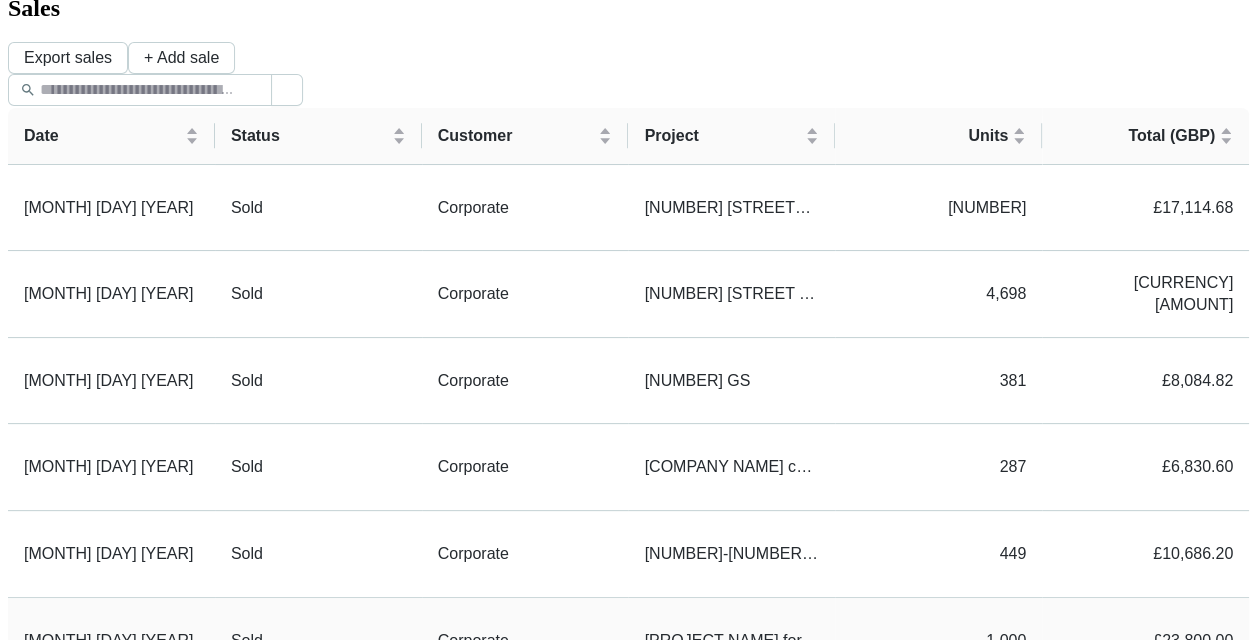 click on "Corporate" at bounding box center [525, 641] 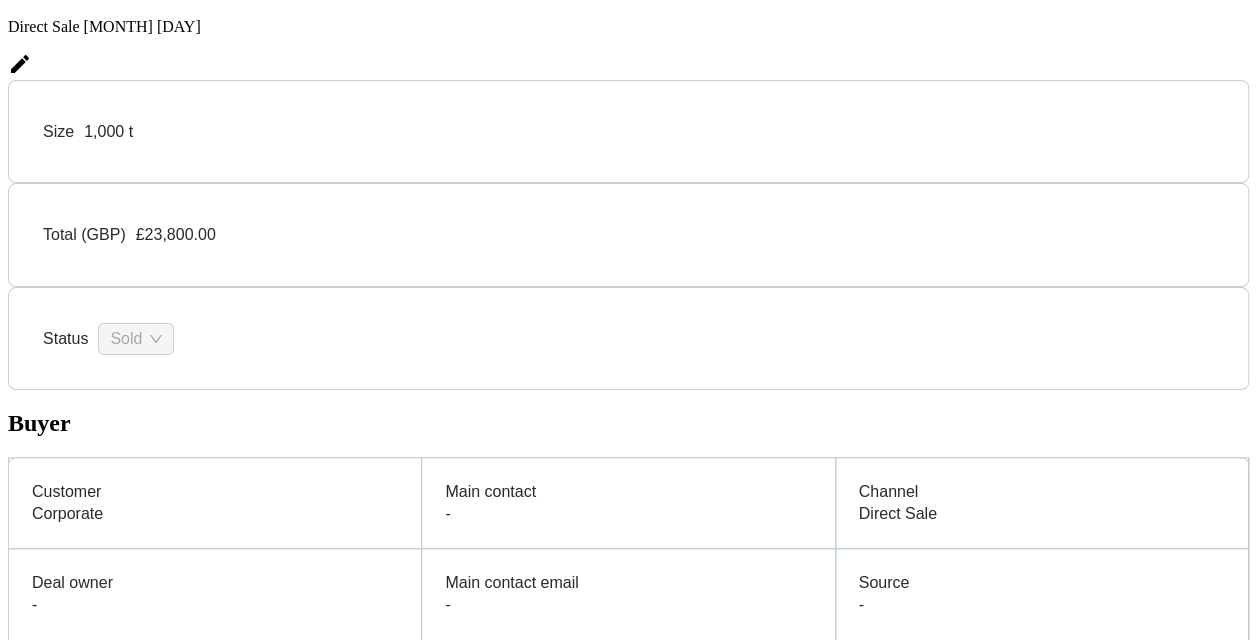 scroll, scrollTop: 36, scrollLeft: 0, axis: vertical 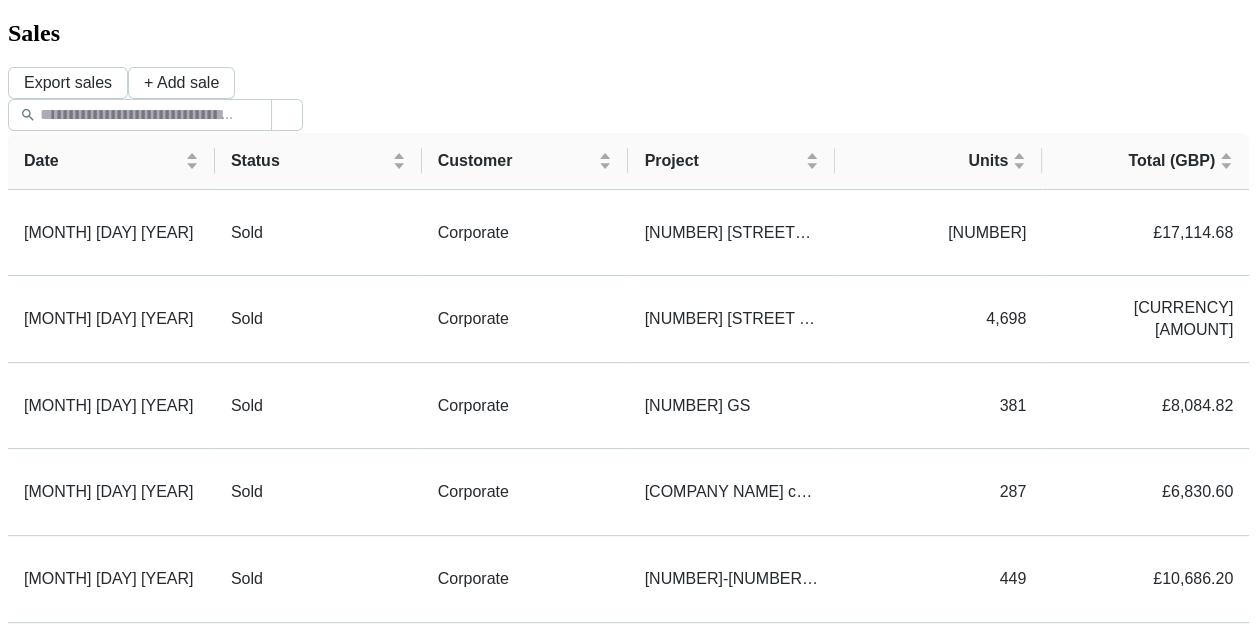 click on "Delivery Planning" at bounding box center (89, 2374) 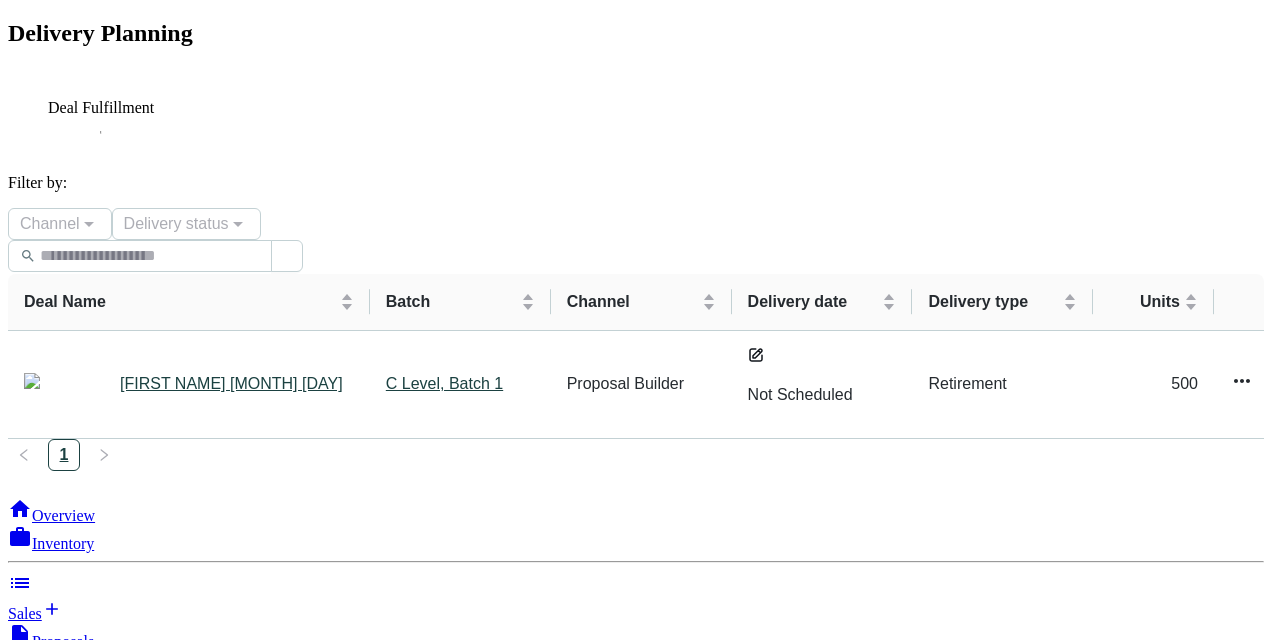 click on "Inventory" at bounding box center (63, 543) 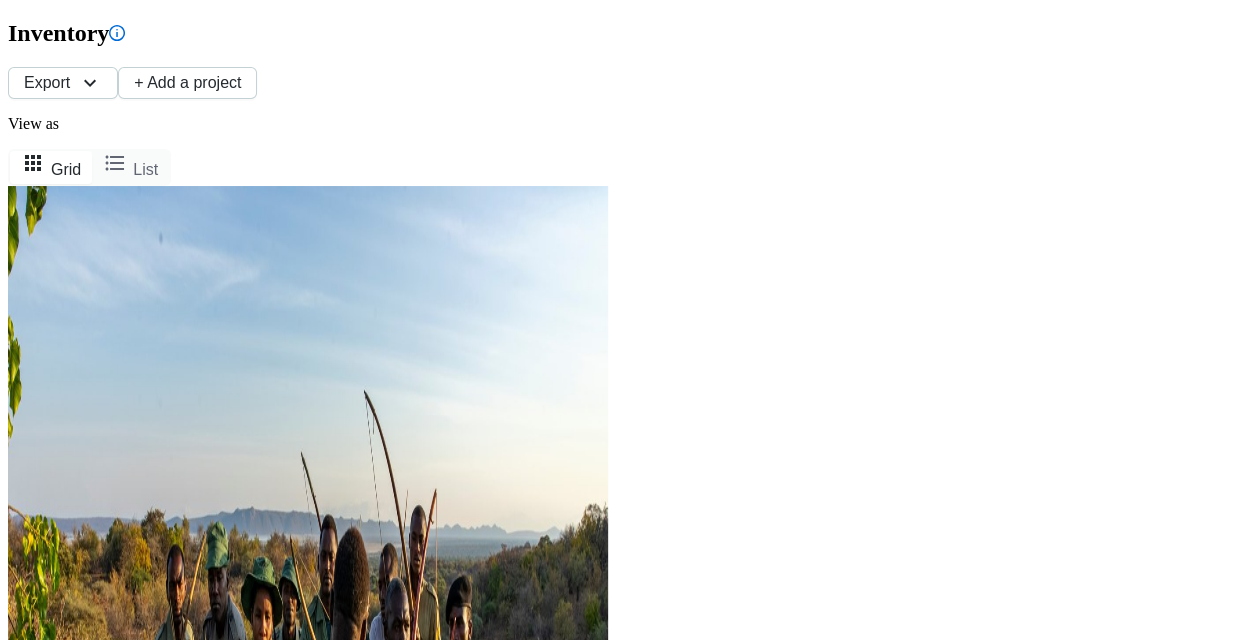 click on "Overview" at bounding box center (51, 5112) 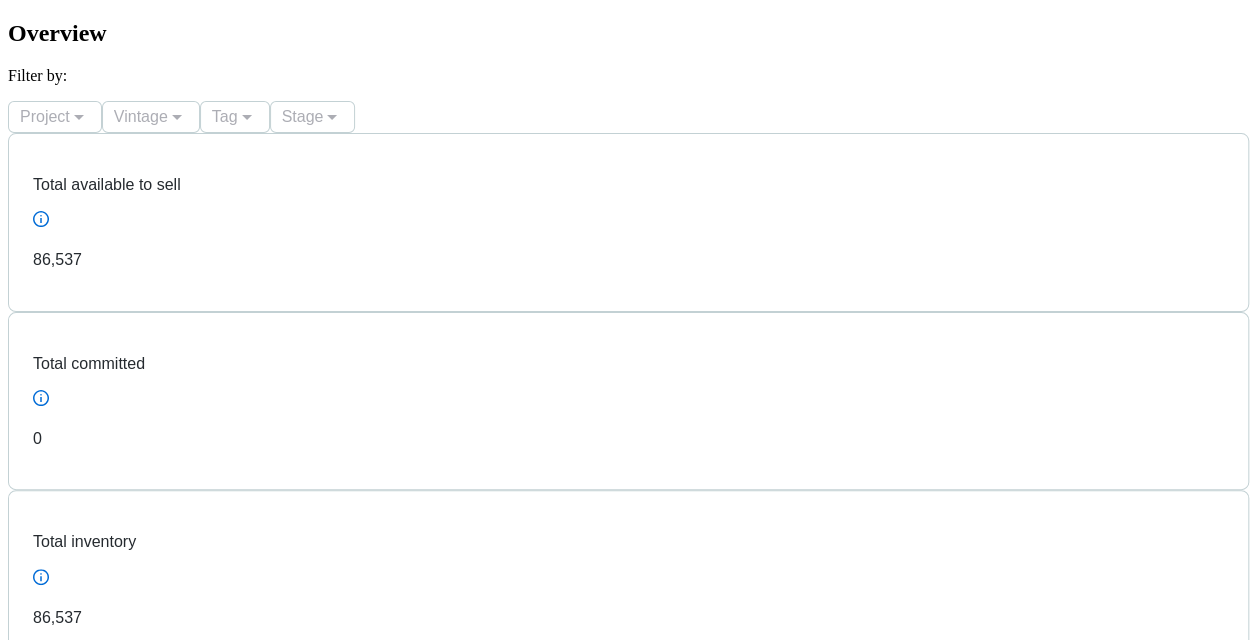 click on "By stage" at bounding box center (56, 735) 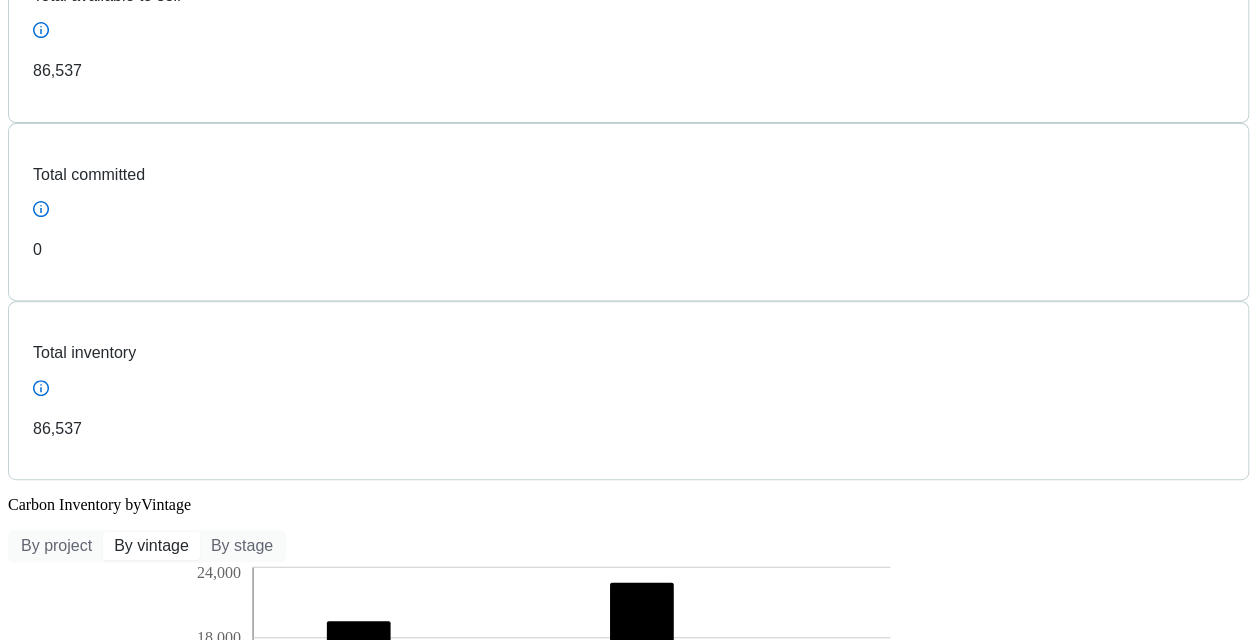 scroll, scrollTop: 188, scrollLeft: 0, axis: vertical 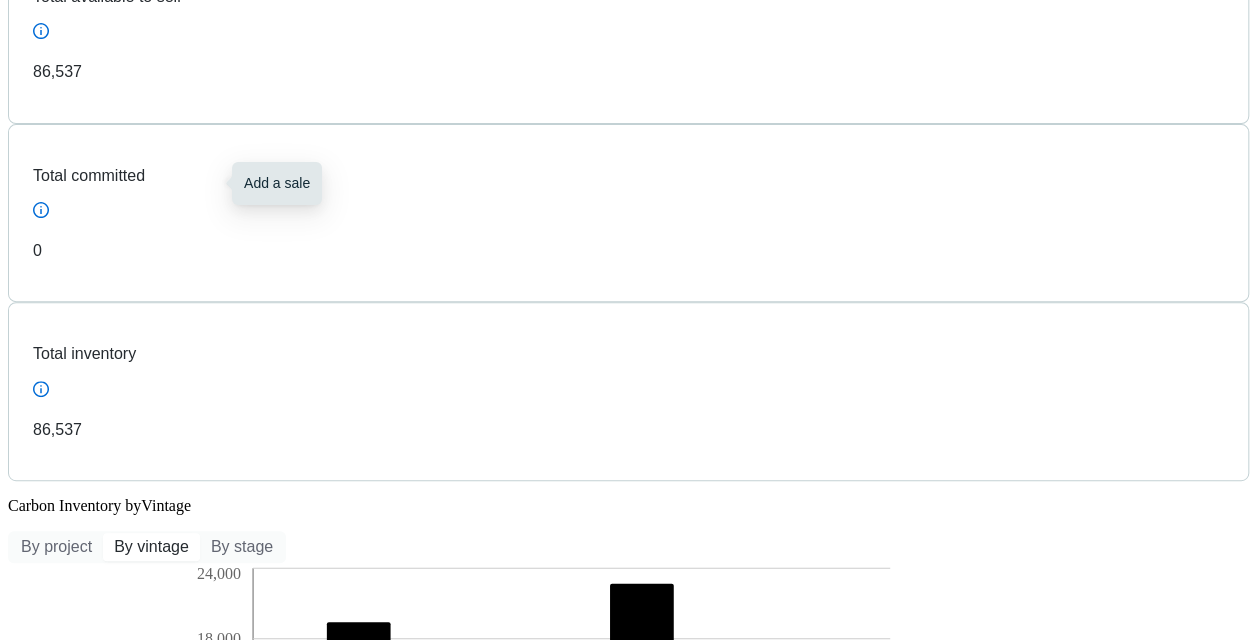 click at bounding box center [52, 1717] 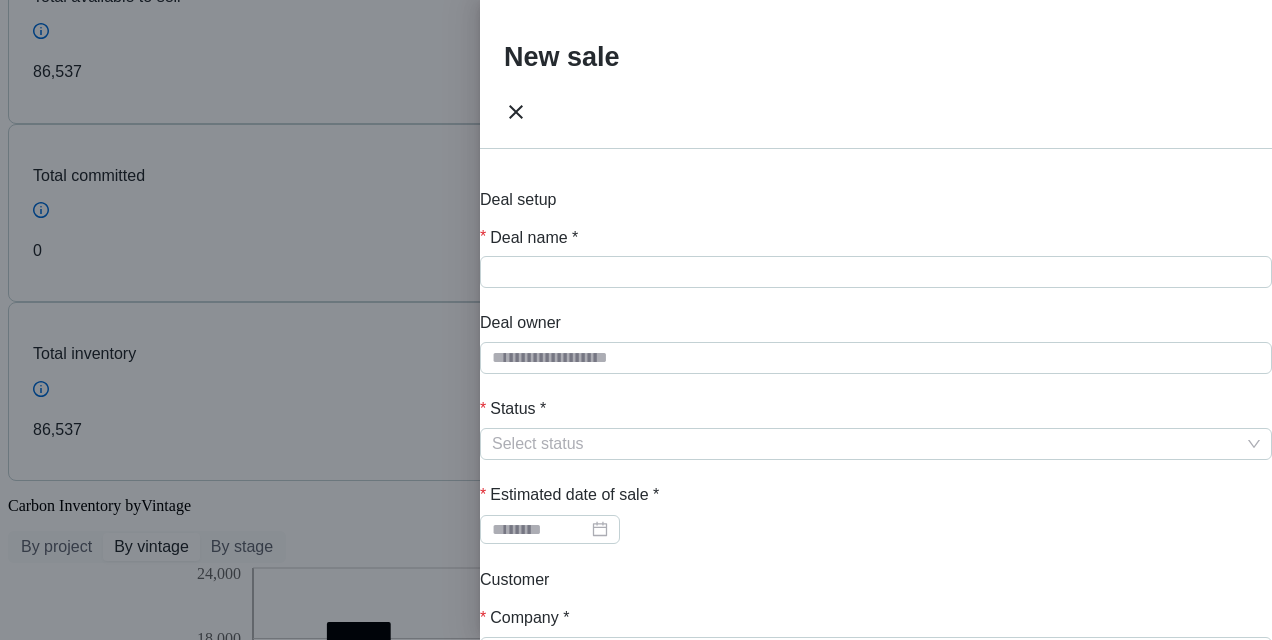 click at bounding box center [636, 320] 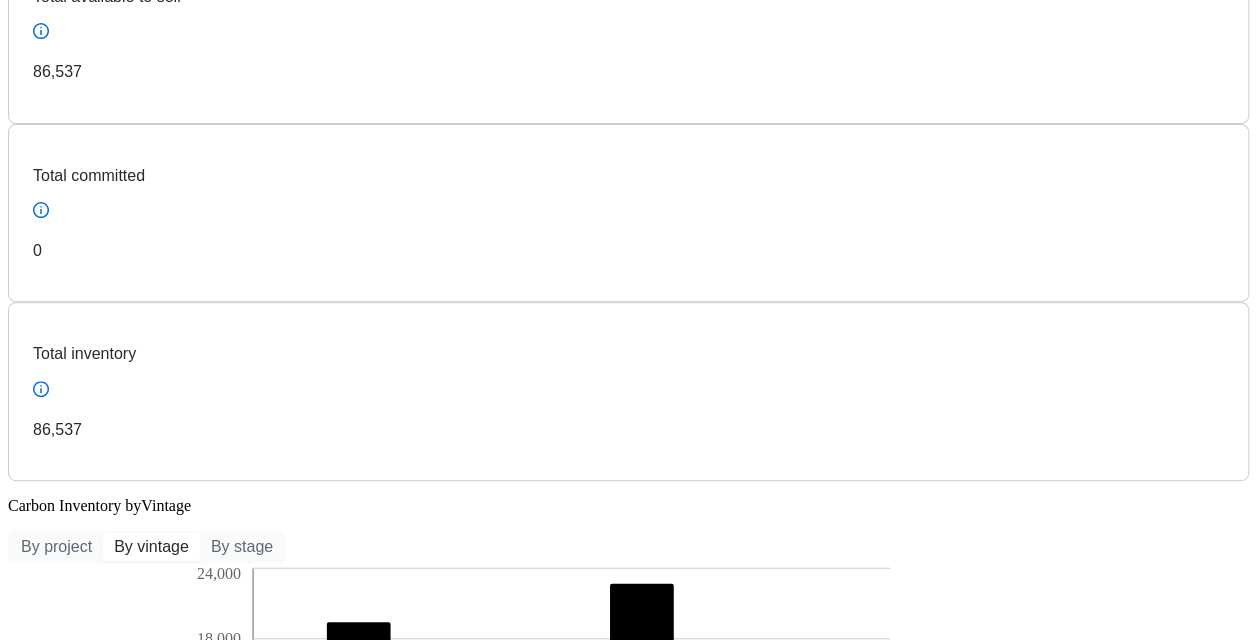 click on "Sales" at bounding box center (628, 1715) 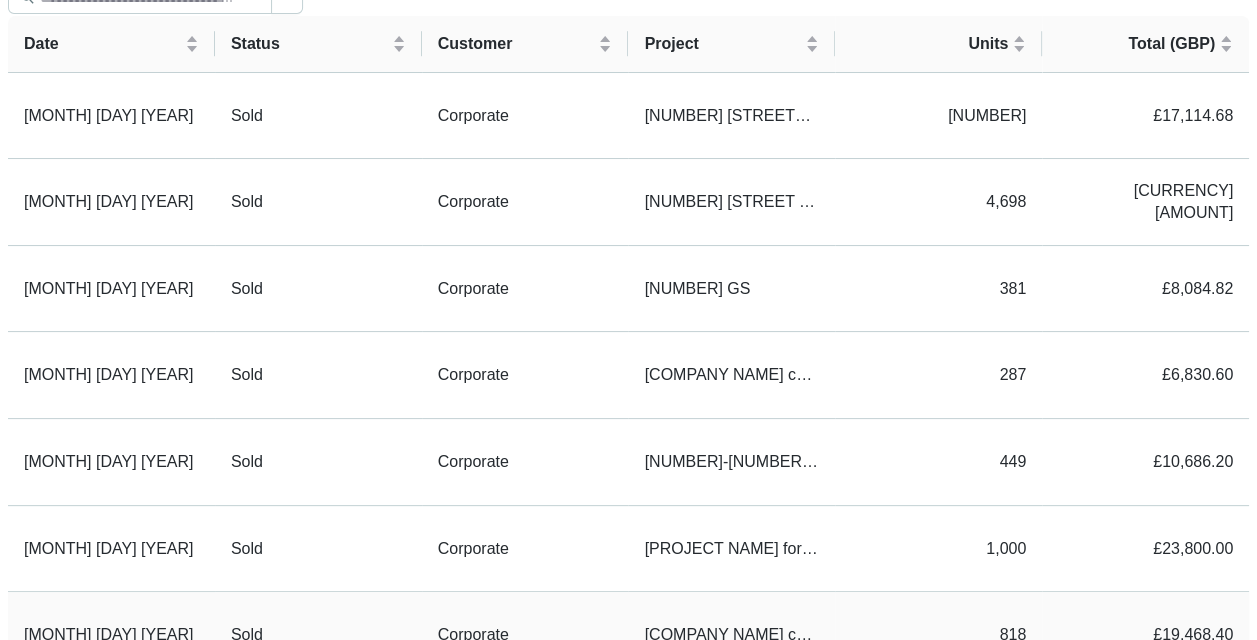 scroll, scrollTop: 0, scrollLeft: 0, axis: both 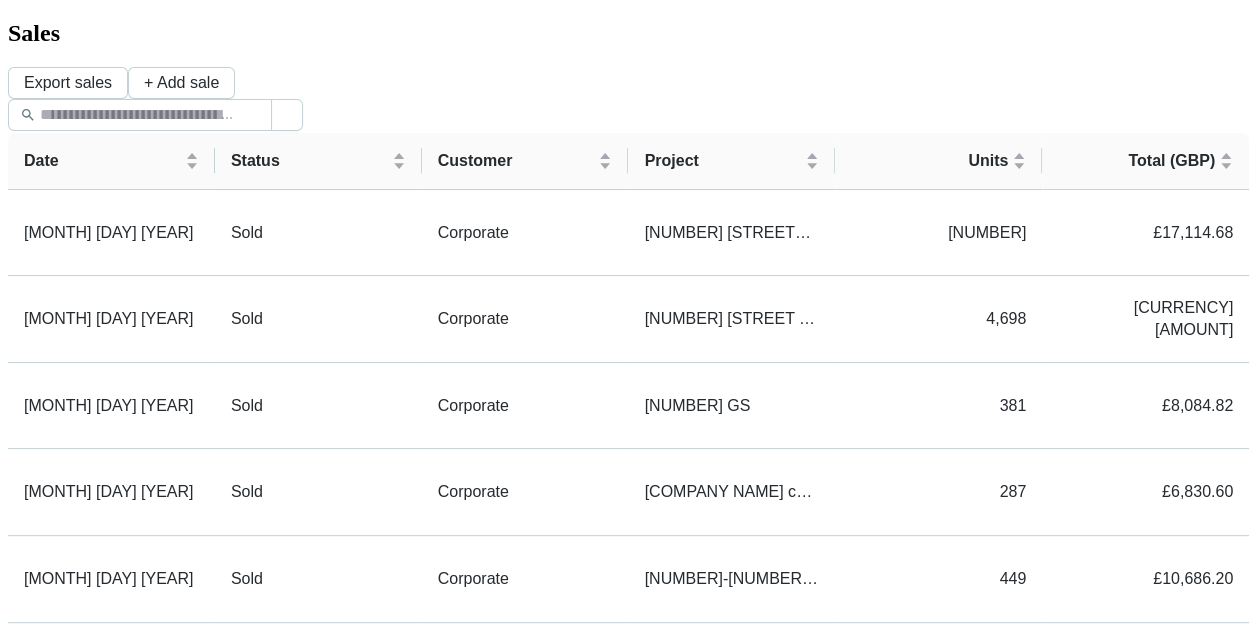 click on "Buyer Portal" at bounding box center [48, 2438] 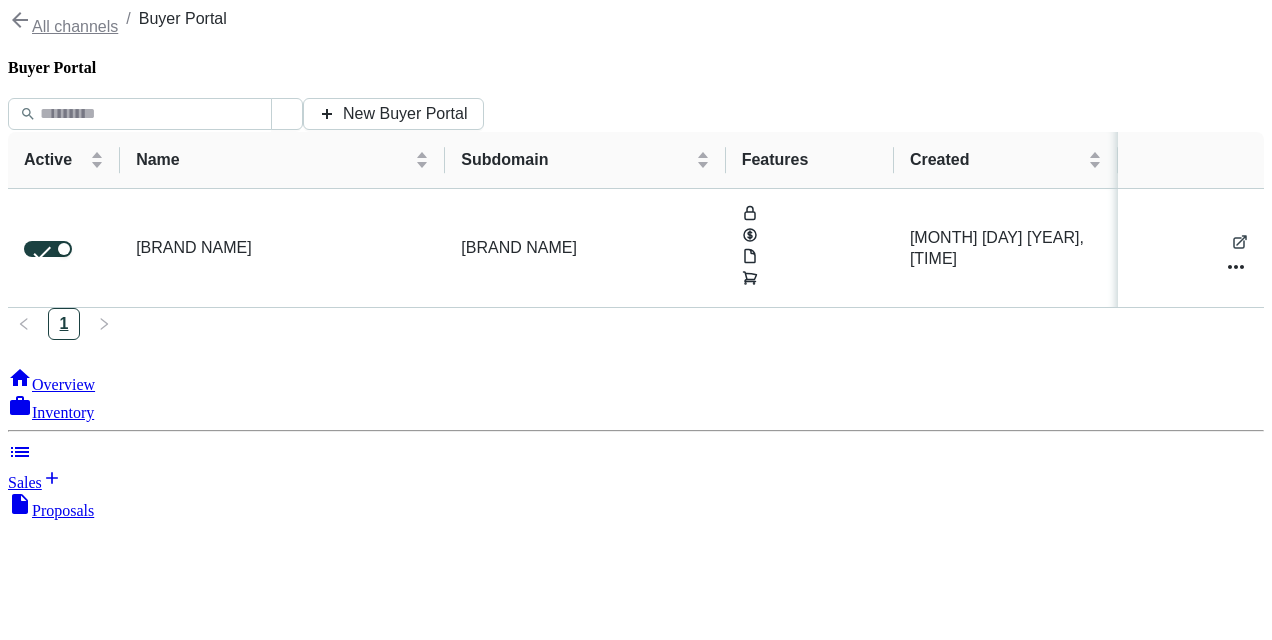 click on "Buyer Portal" at bounding box center [48, 1879] 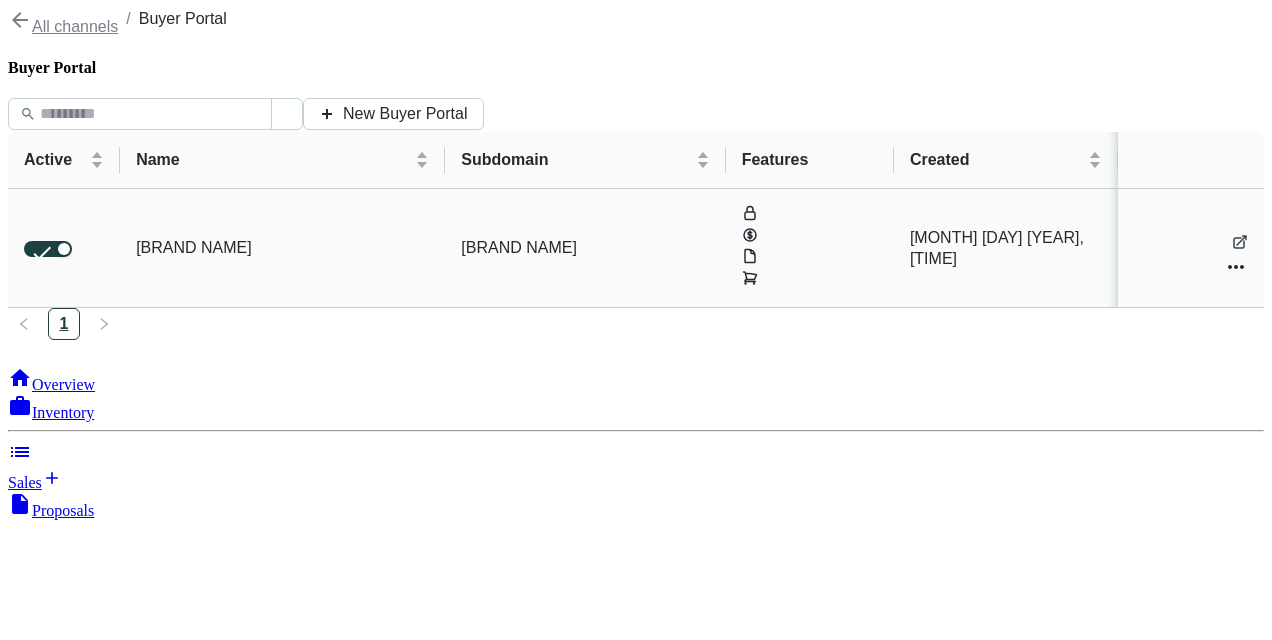 click on "[BRAND NAME]" at bounding box center (282, 248) 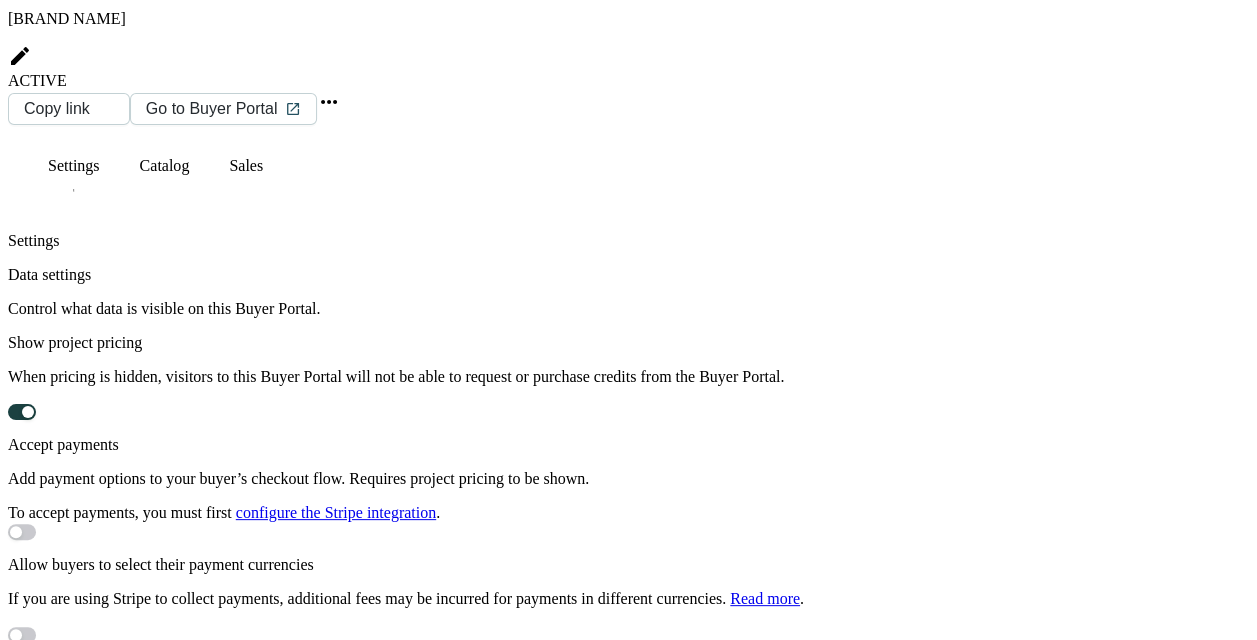 scroll, scrollTop: 43, scrollLeft: 0, axis: vertical 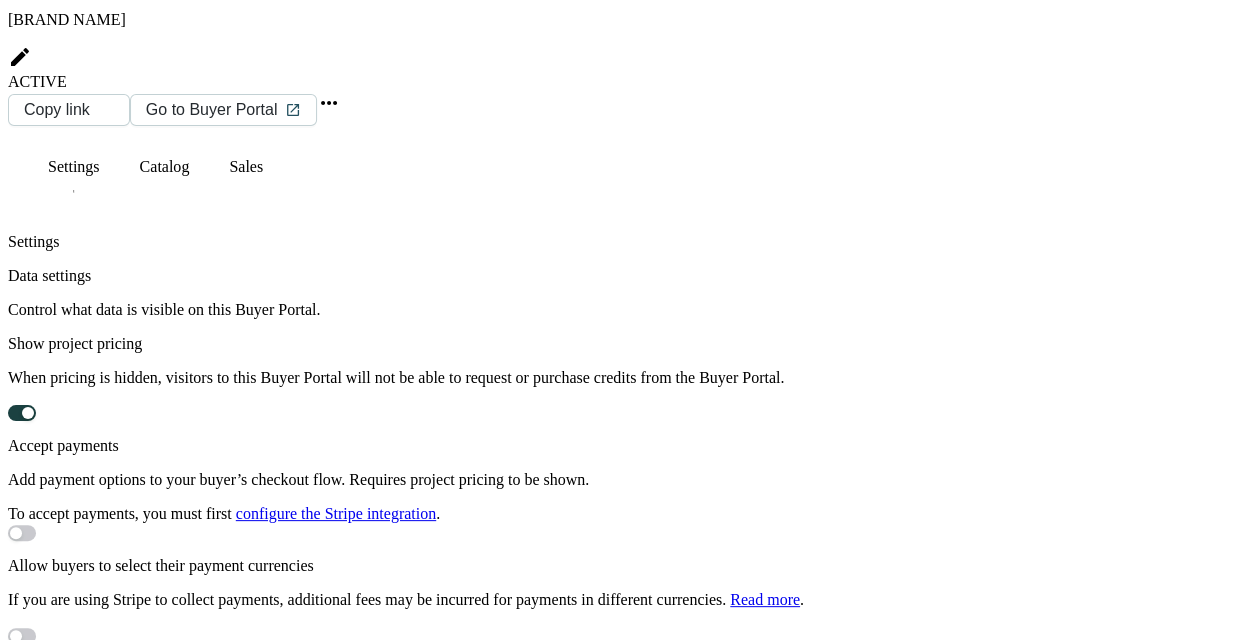 click on "Catalog" at bounding box center [74, 167] 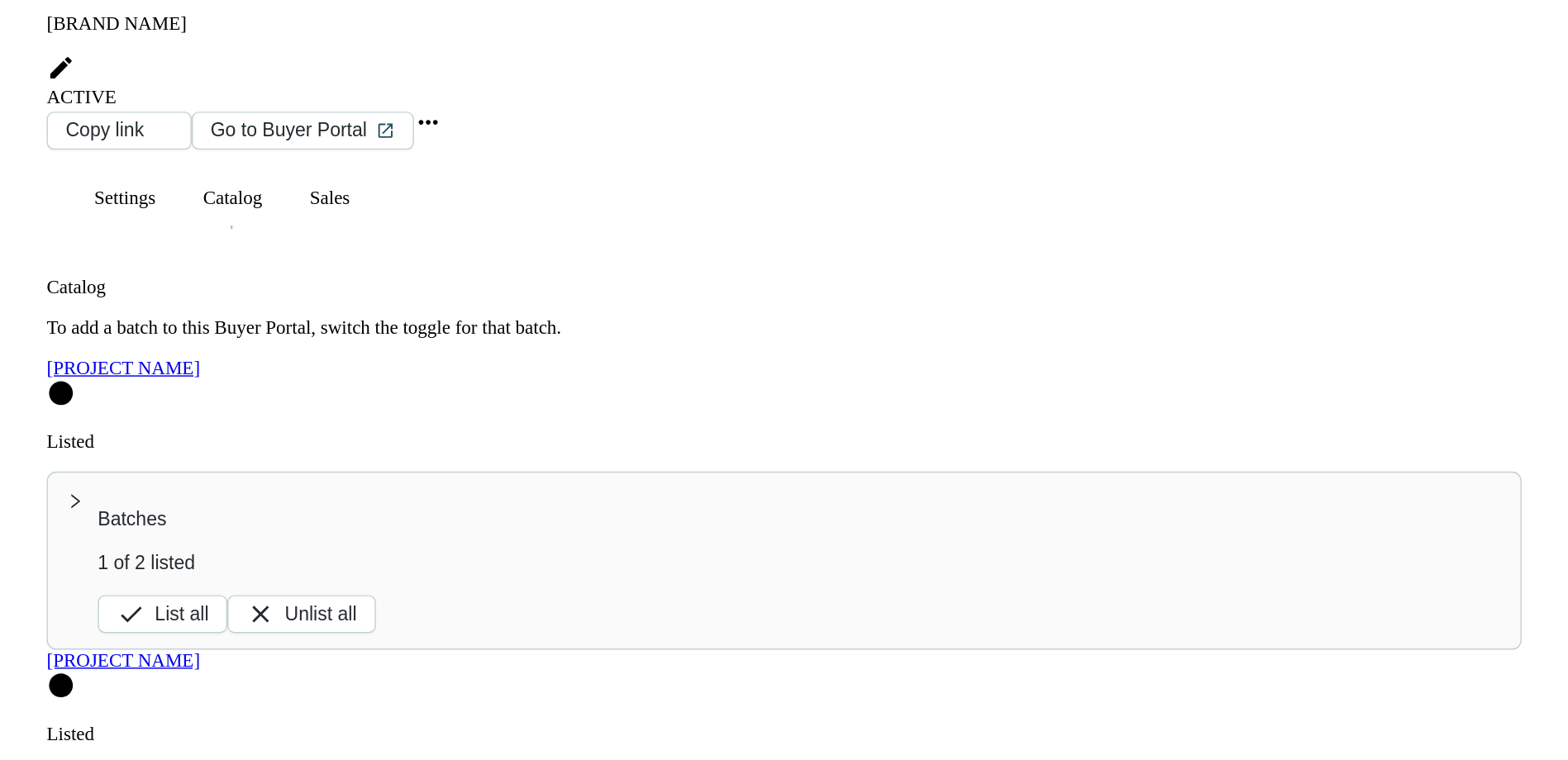 scroll, scrollTop: 0, scrollLeft: 0, axis: both 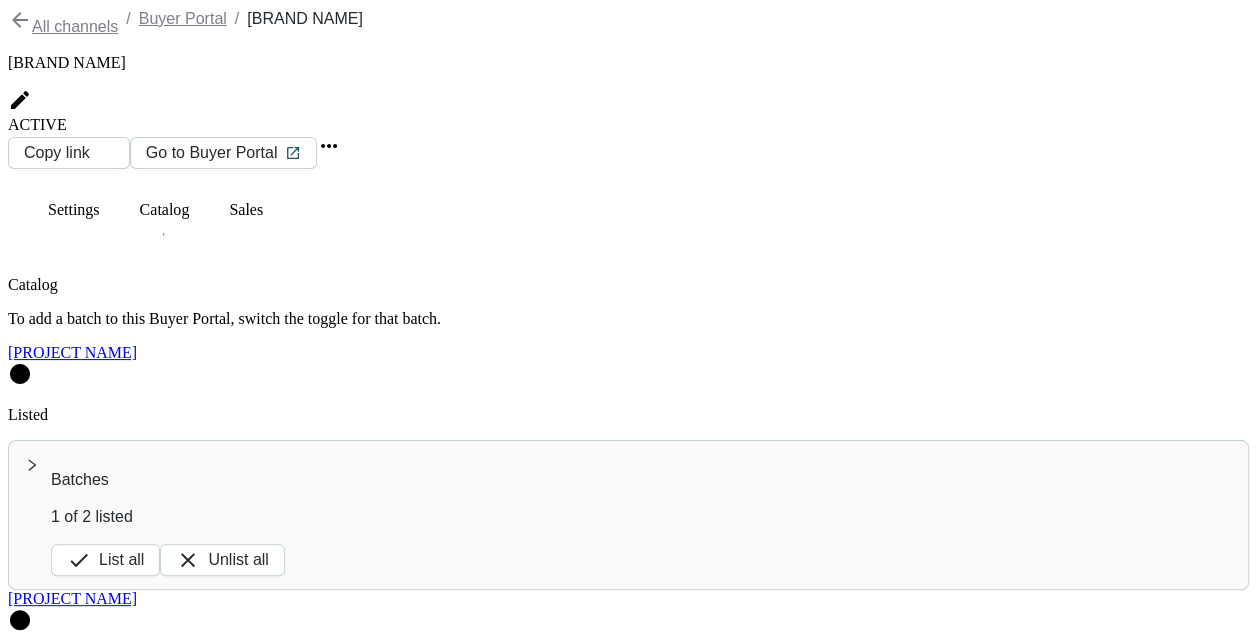 click on "Sales" at bounding box center [74, 210] 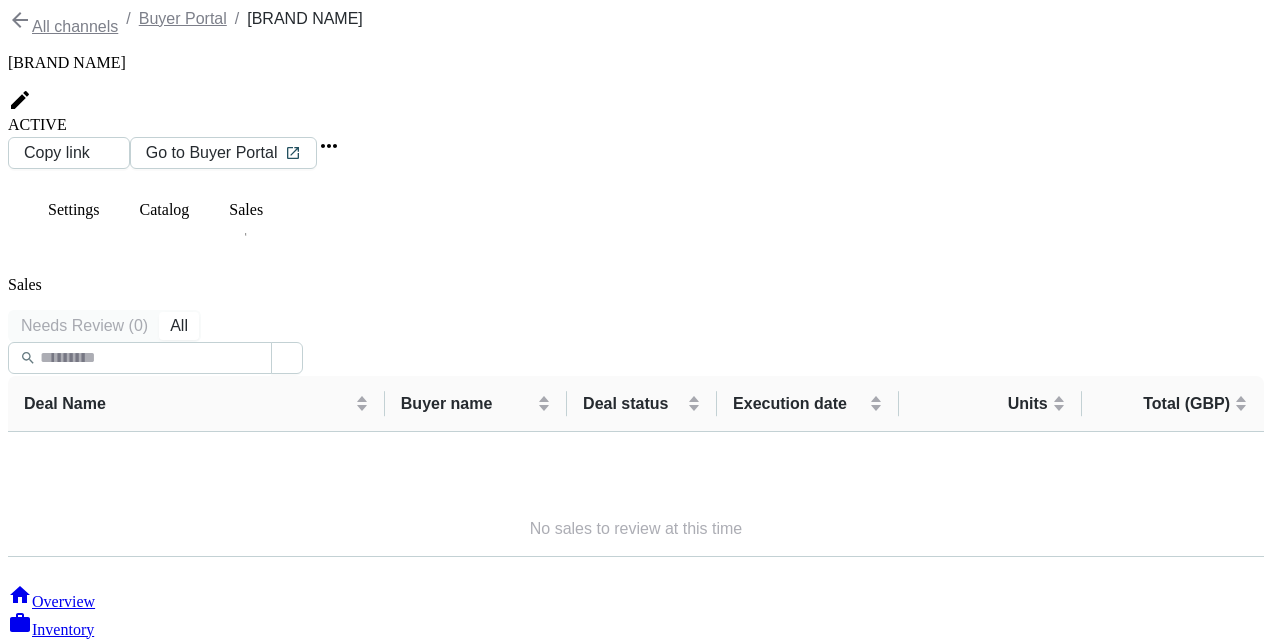 click on "Settings" at bounding box center (74, 210) 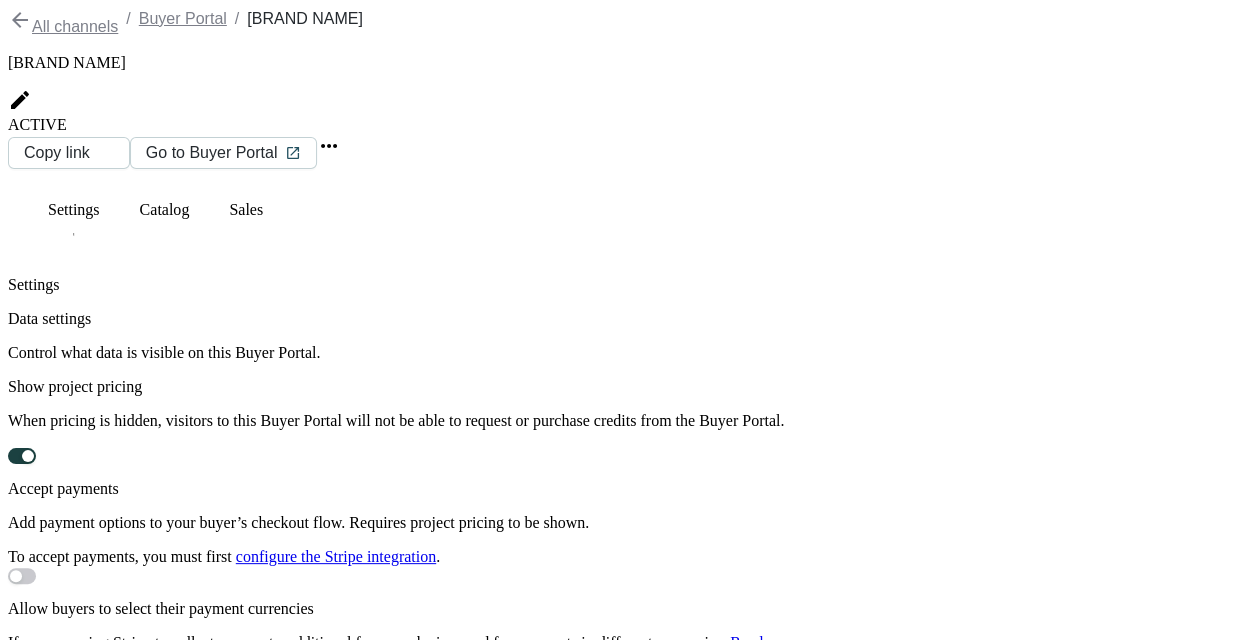 click on "All channels / Buyer Portal / [BRAND NAME] [BRAND NAME] ACTIVE Copy link Go to Buyer Portal Settings Catalog Sales Settings Data settings Control what data is visible on this Buyer Portal. Show project pricing When pricing is hidden, visitors to this Buyer Portal will not be able to request or purchase credits from the Buyer Portal. Accept payments Add payment options to your buyer’s checkout flow. Requires project pricing to be shown. To accept payments, you must first   configure the Stripe integration . Allow buyers to select their payment currencies If you are using Stripe to collect payments, additional fees may be incurred for payments in different currencies.   Read more . Show public documents Turn this on to display project documents that you have marked as public. Access Control Require access code Activate this to require buyers to use an access code to enter your Buyer Portal. Active Access code Nickname Last used           [NICKNAME] [PHRASE] [MONTH] [DAY] [YEAR], [TIME] + New code" at bounding box center [628, 1043] 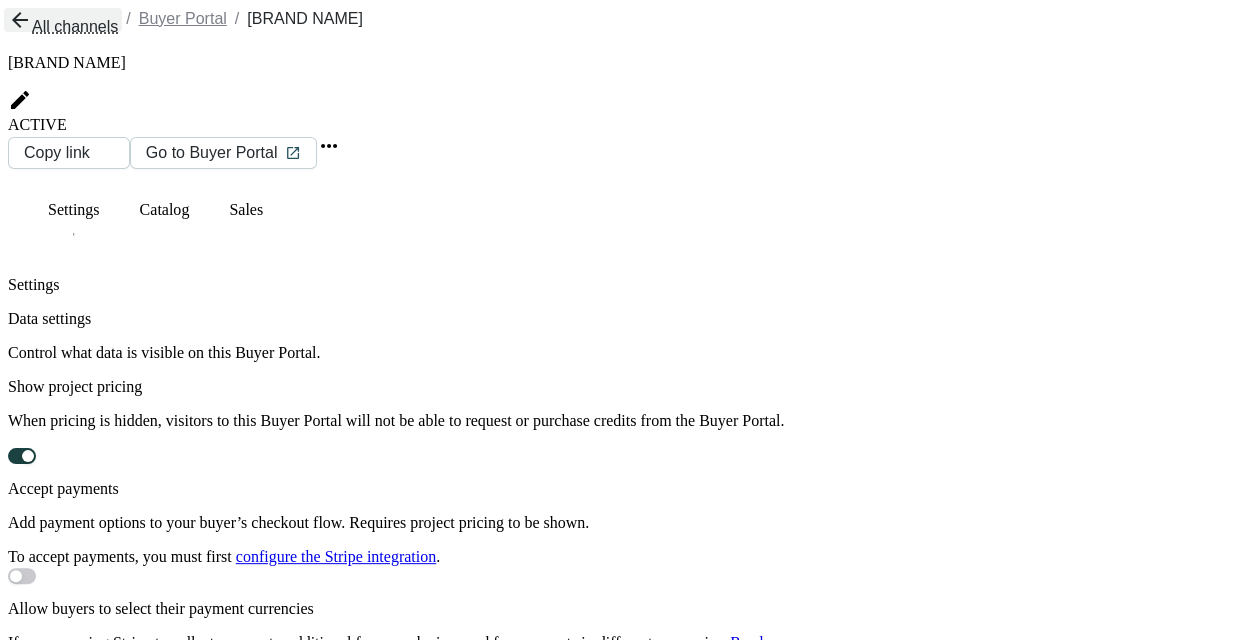 click on "All channels" at bounding box center [63, 20] 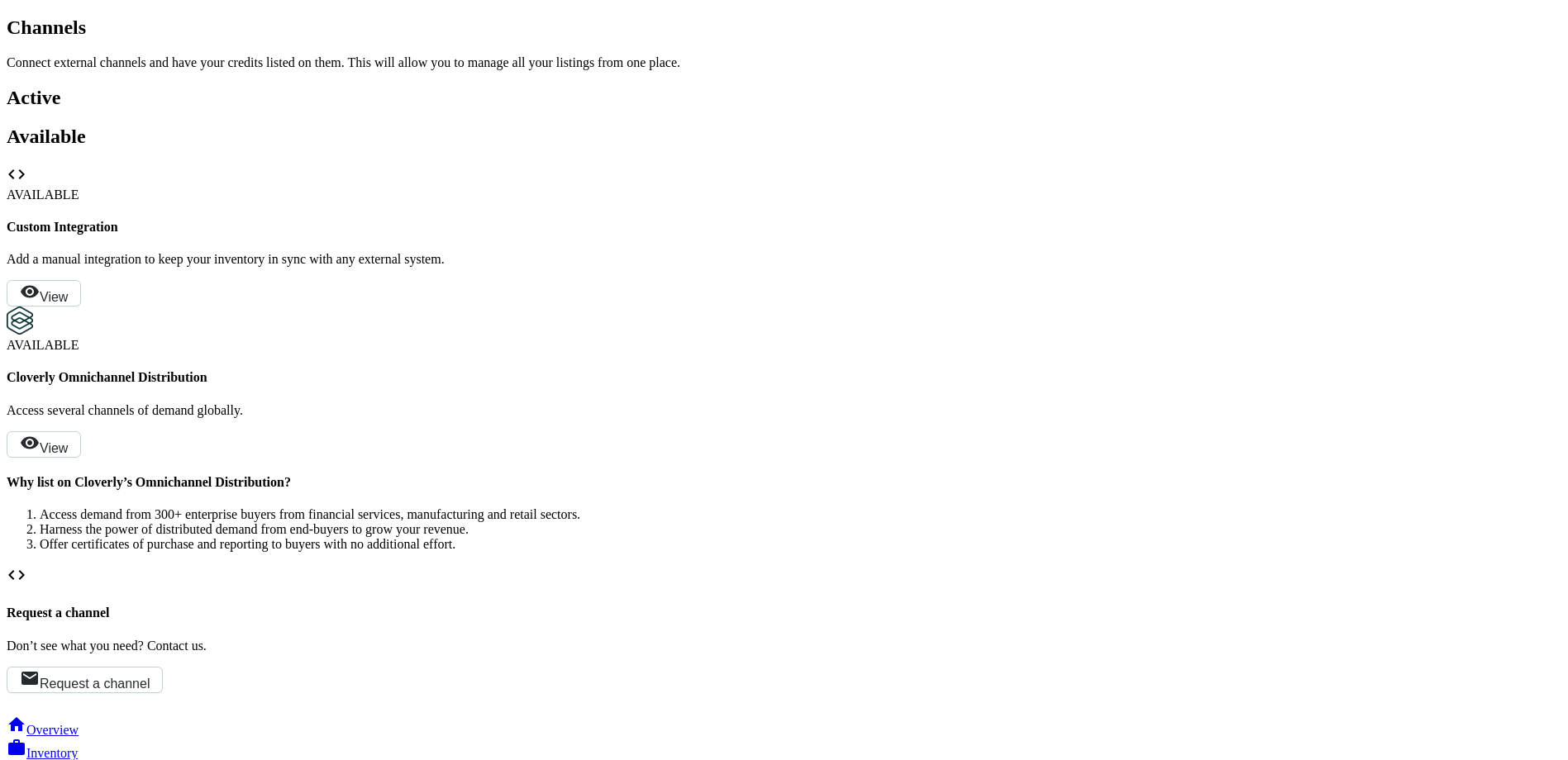 click on "AVAILABLE Custom Integration Add a manual integration to keep your inventory in sync with any external system. View AVAILABLE Cloverly Omnichannel Distribution Access several channels of demand globally. View Why list on Cloverly’s Omnichannel Distribution? Access demand from 300+ enterprise buyers from financial services, manufacturing and retail sectors. Harness the power of distributed demand from end-buyers to grow your revenue. Offer certificates of purchase and reporting to buyers with no additional effort. Request a channel Don’t see what you need? Contact us. Request a channel" at bounding box center [784, 126] 